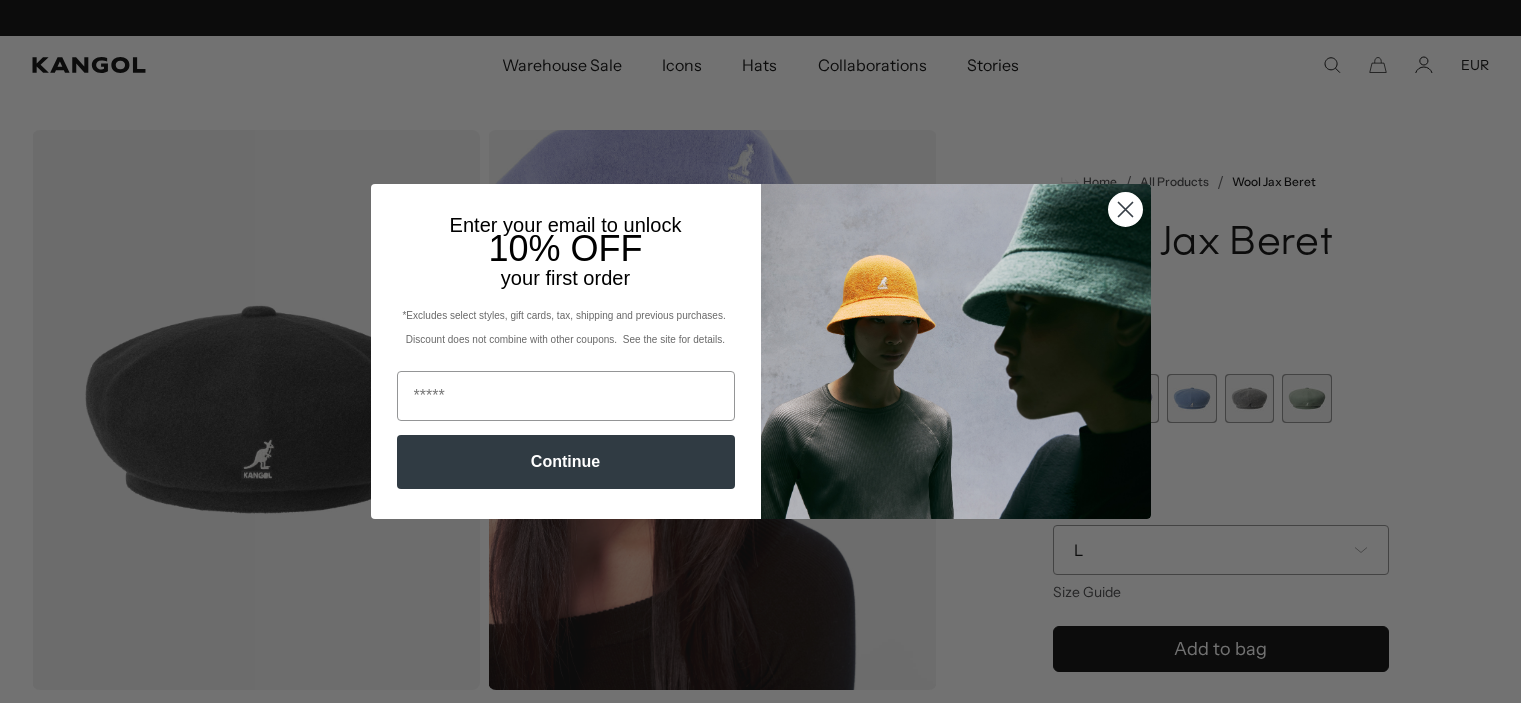 scroll, scrollTop: 0, scrollLeft: 0, axis: both 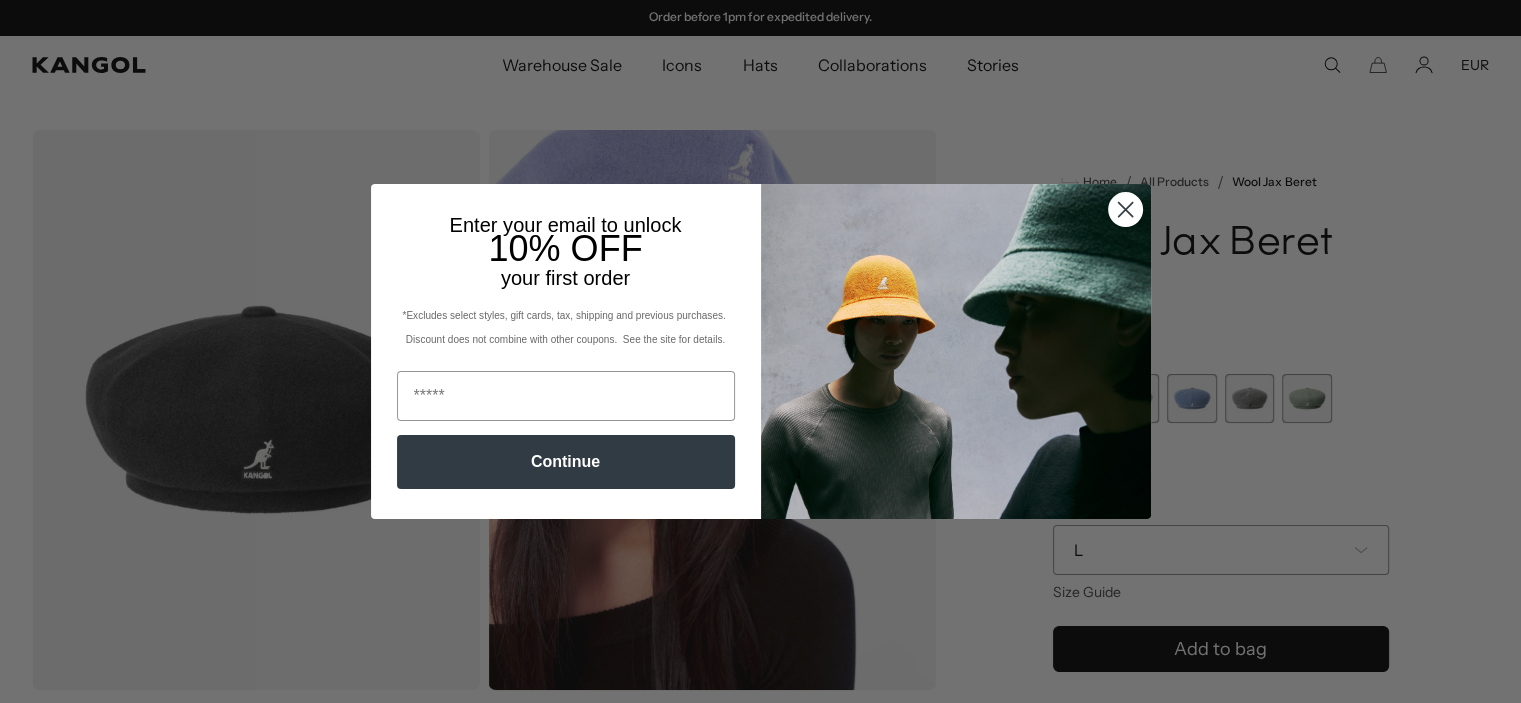 click 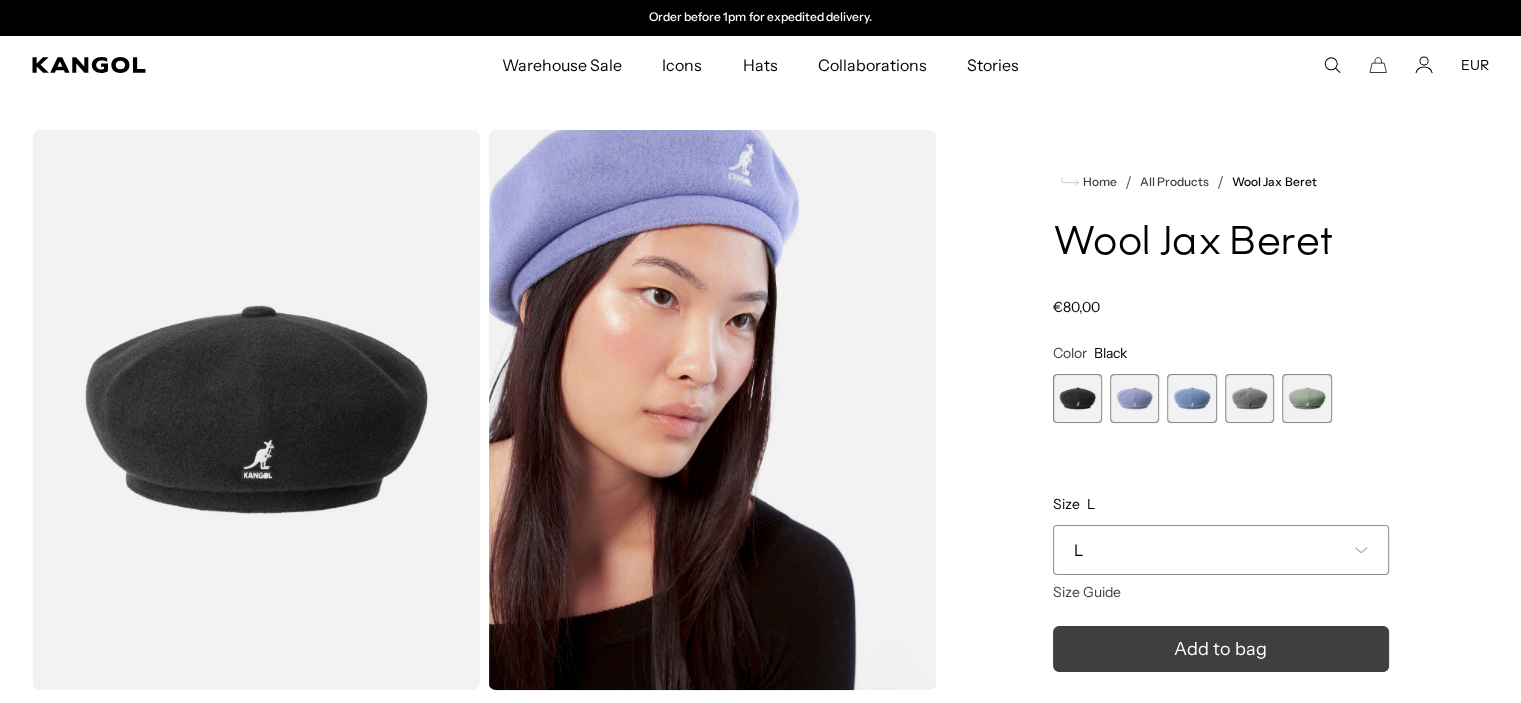drag, startPoint x: 1202, startPoint y: 650, endPoint x: 1198, endPoint y: 628, distance: 22.36068 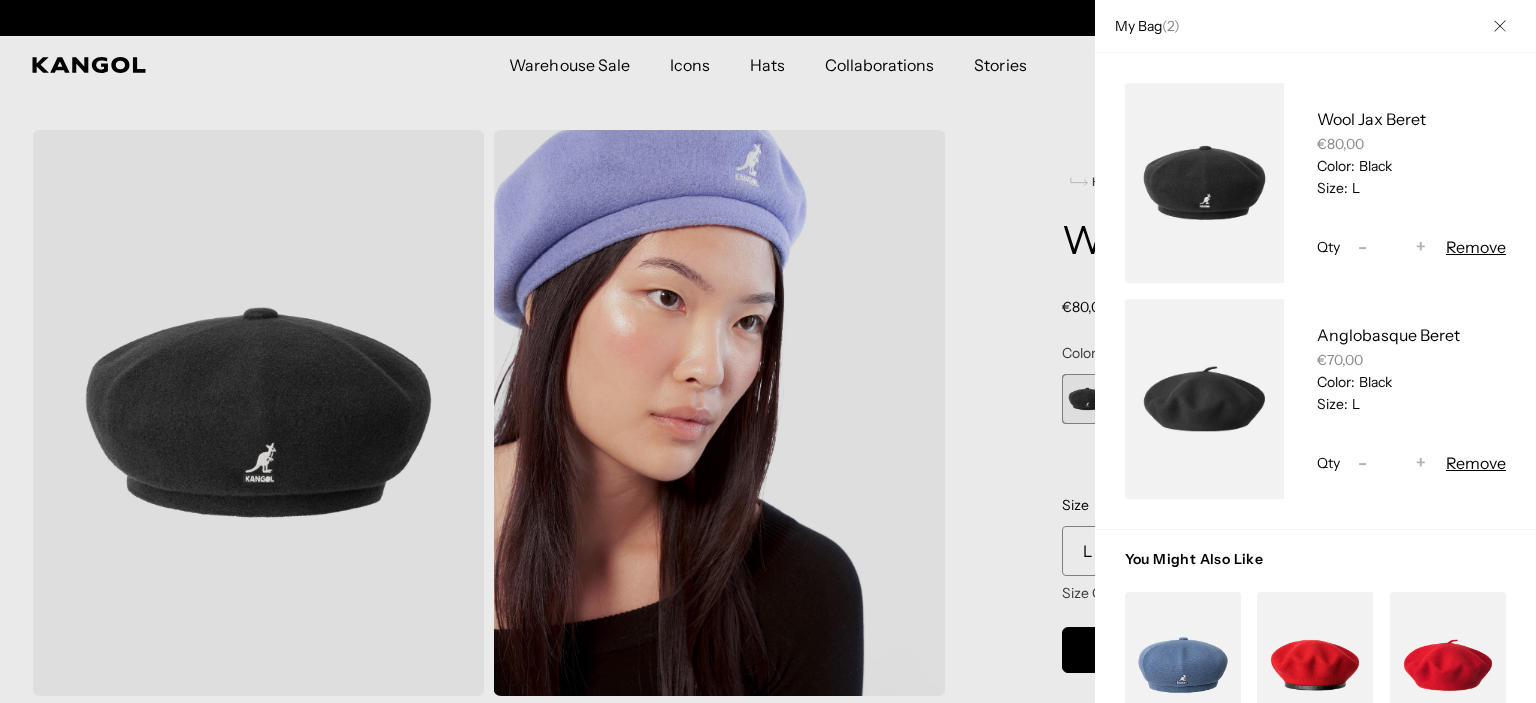 scroll, scrollTop: 0, scrollLeft: 0, axis: both 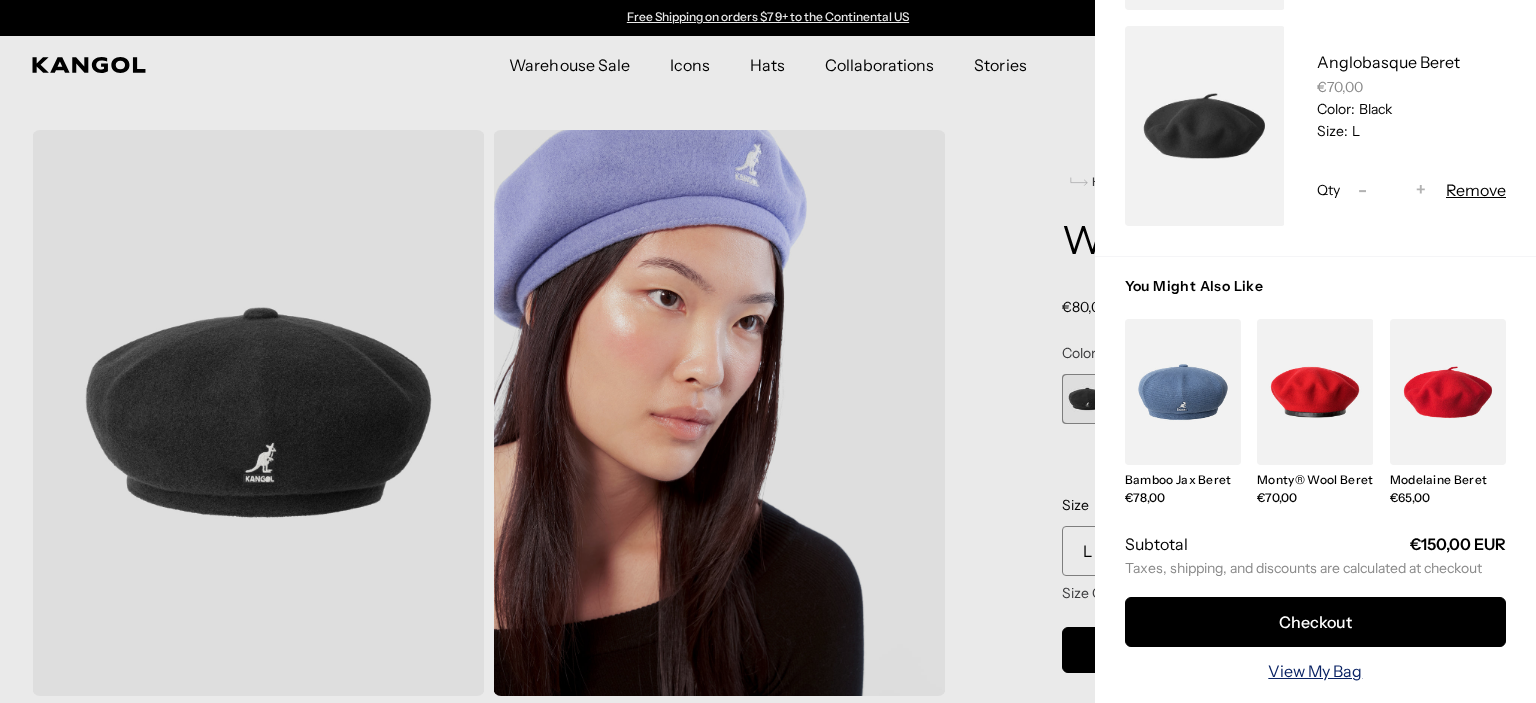 click on "View My Bag" at bounding box center (1315, 671) 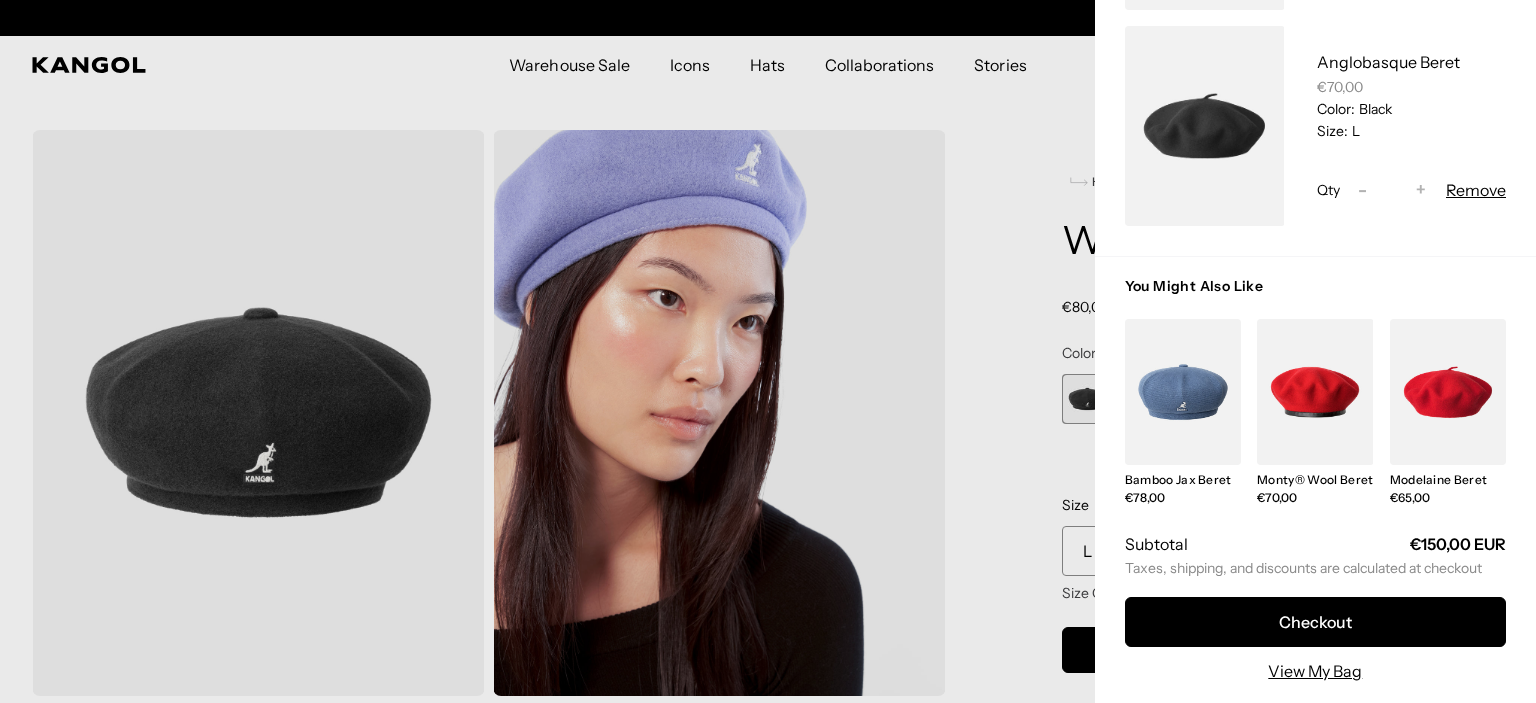 scroll, scrollTop: 0, scrollLeft: 412, axis: horizontal 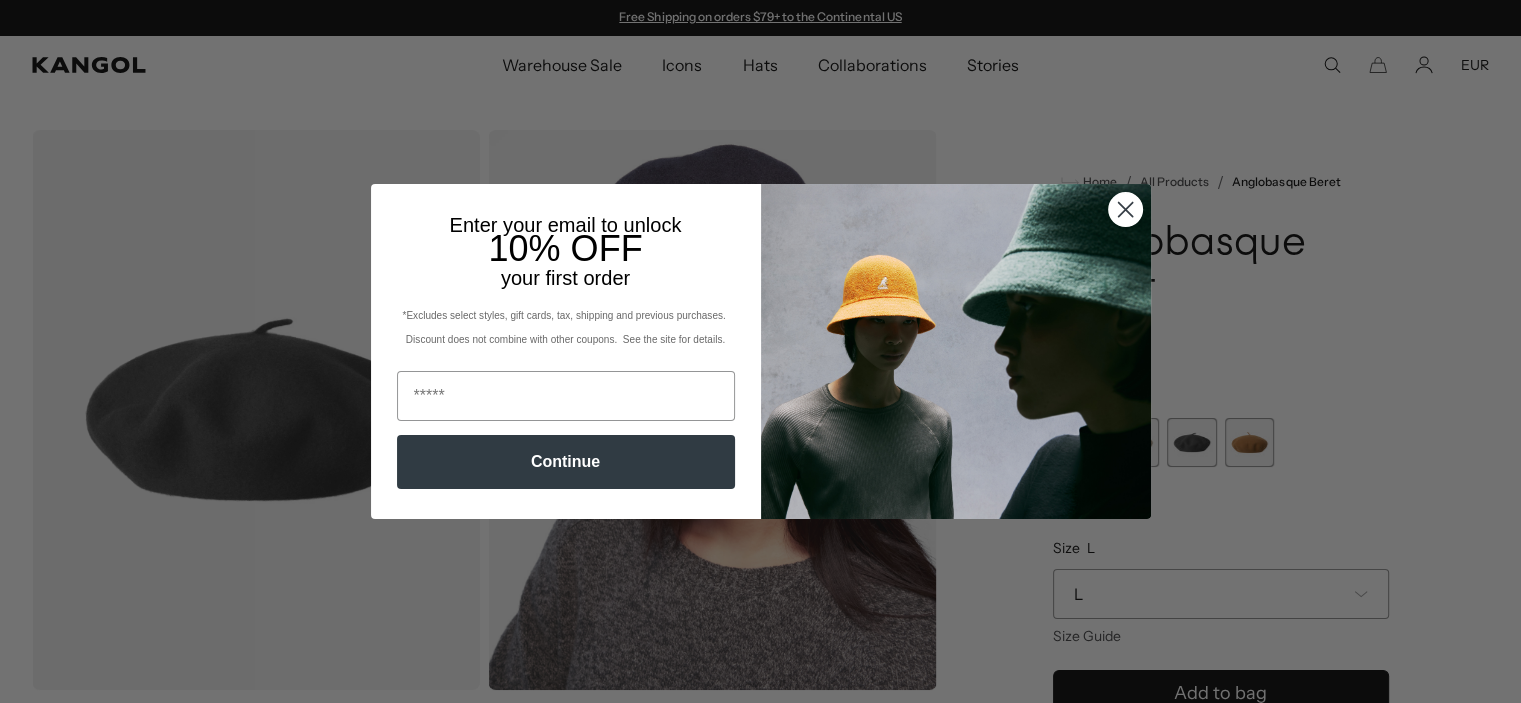 click 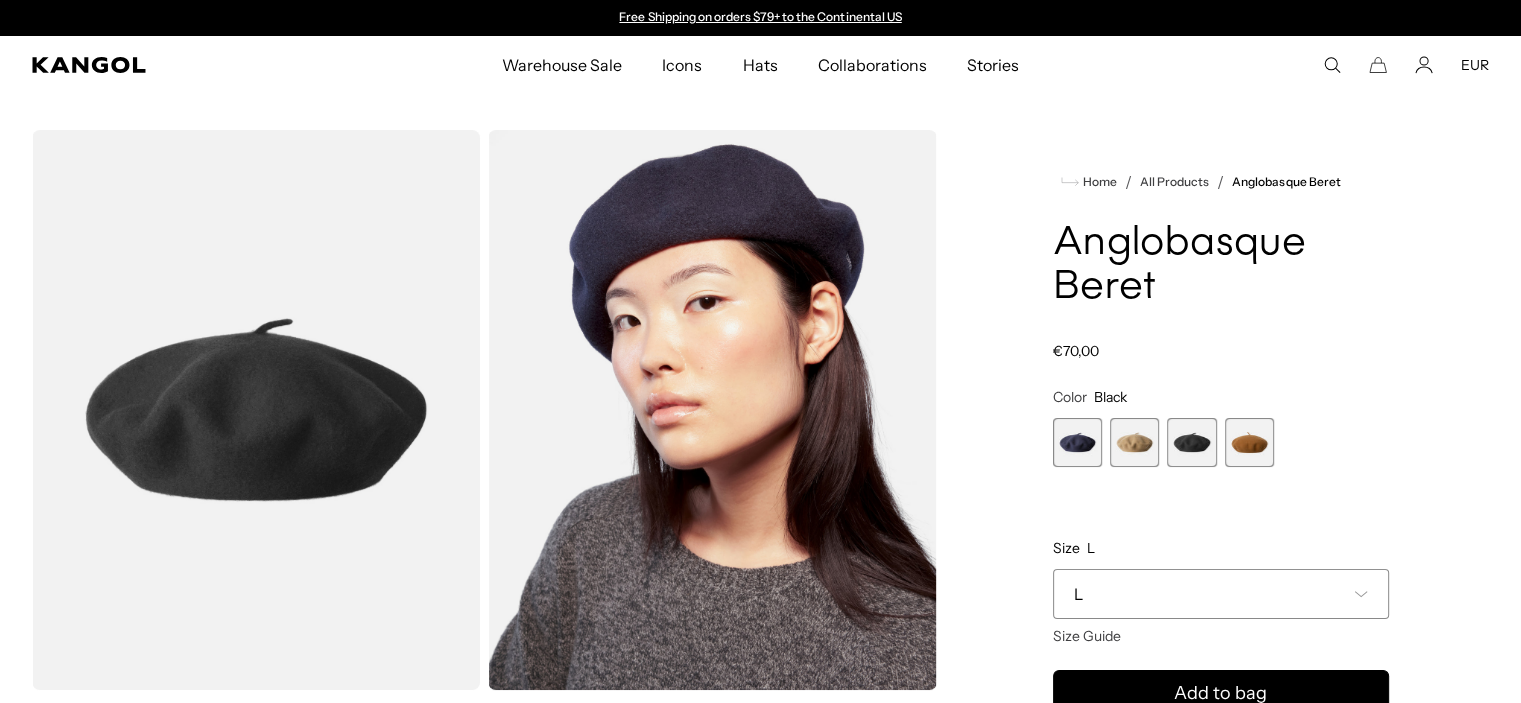 drag, startPoint x: 1160, startPoint y: 687, endPoint x: 1108, endPoint y: 607, distance: 95.41489 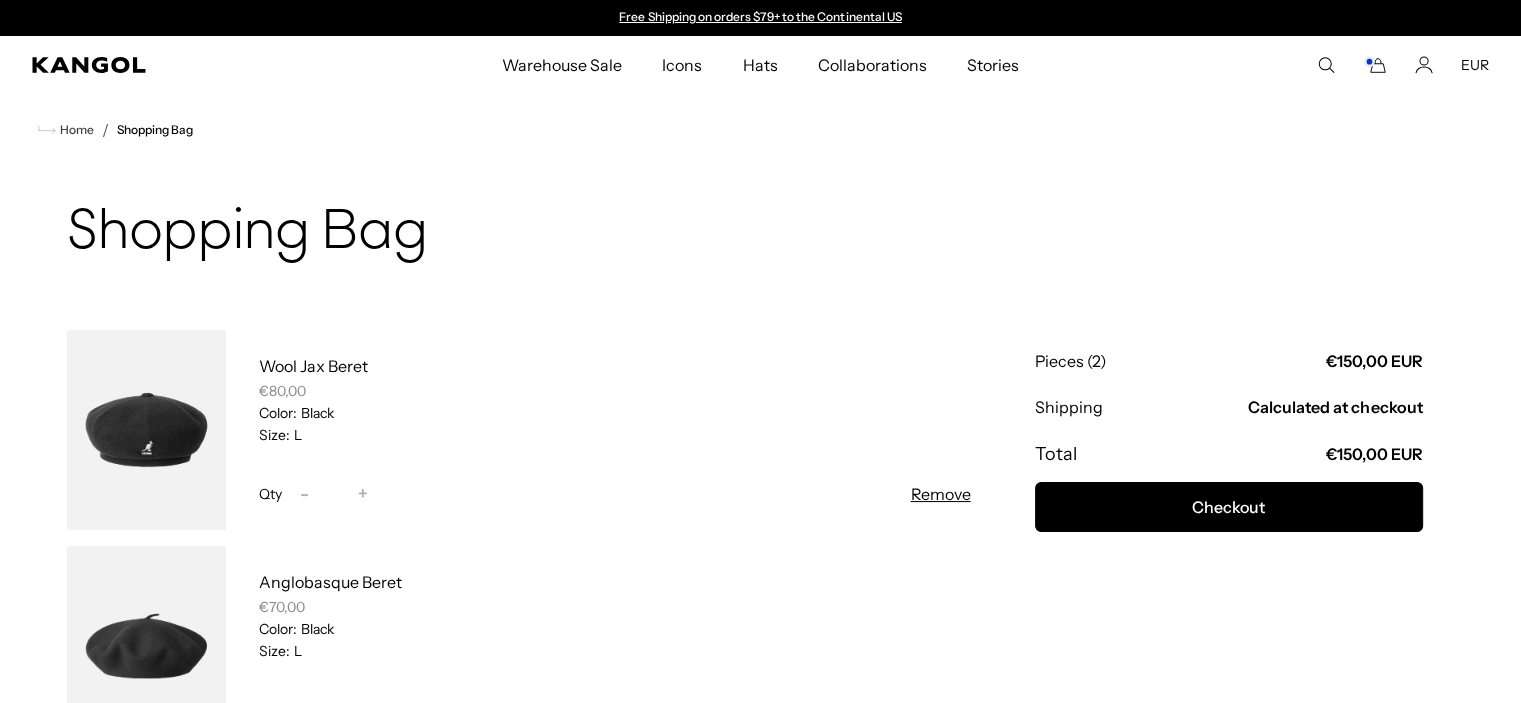 scroll, scrollTop: 400, scrollLeft: 0, axis: vertical 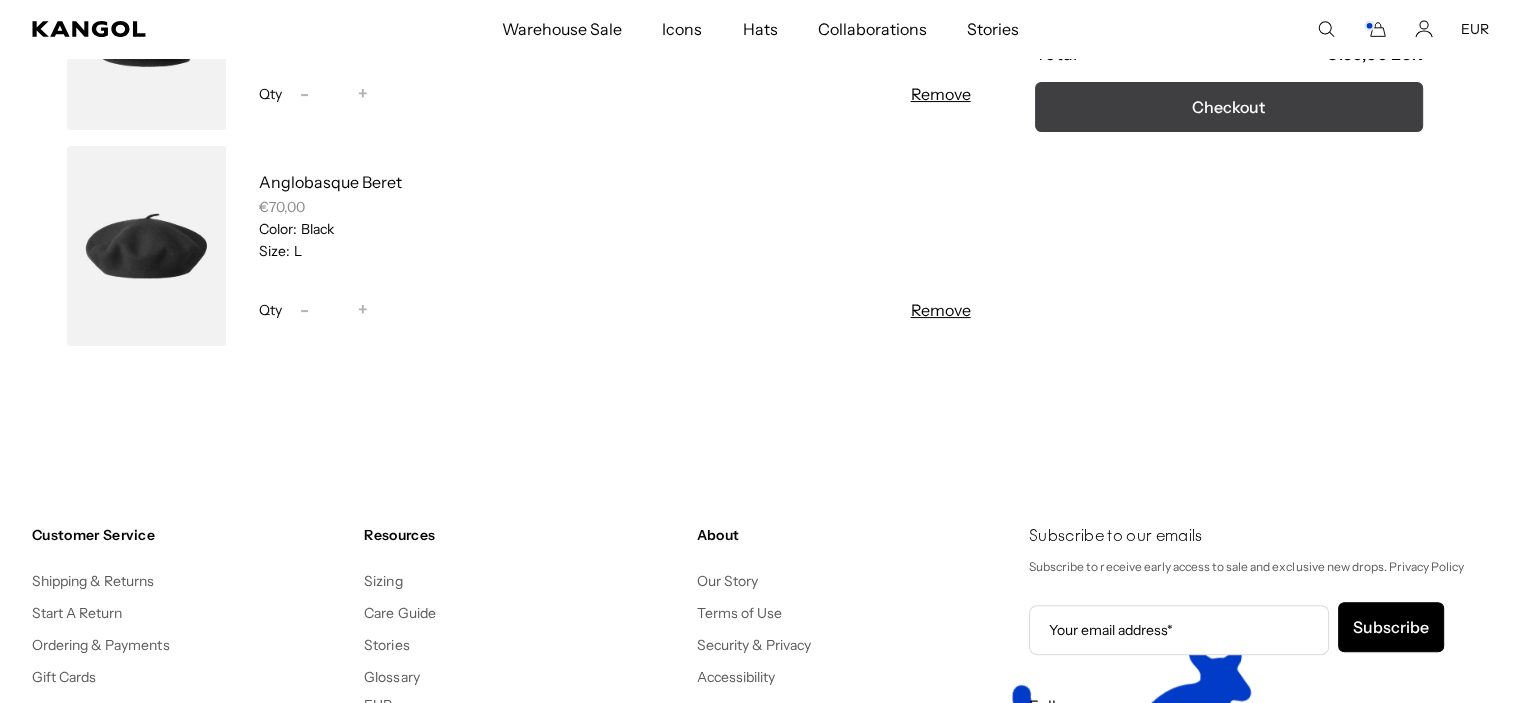click on "Checkout" at bounding box center (1229, 107) 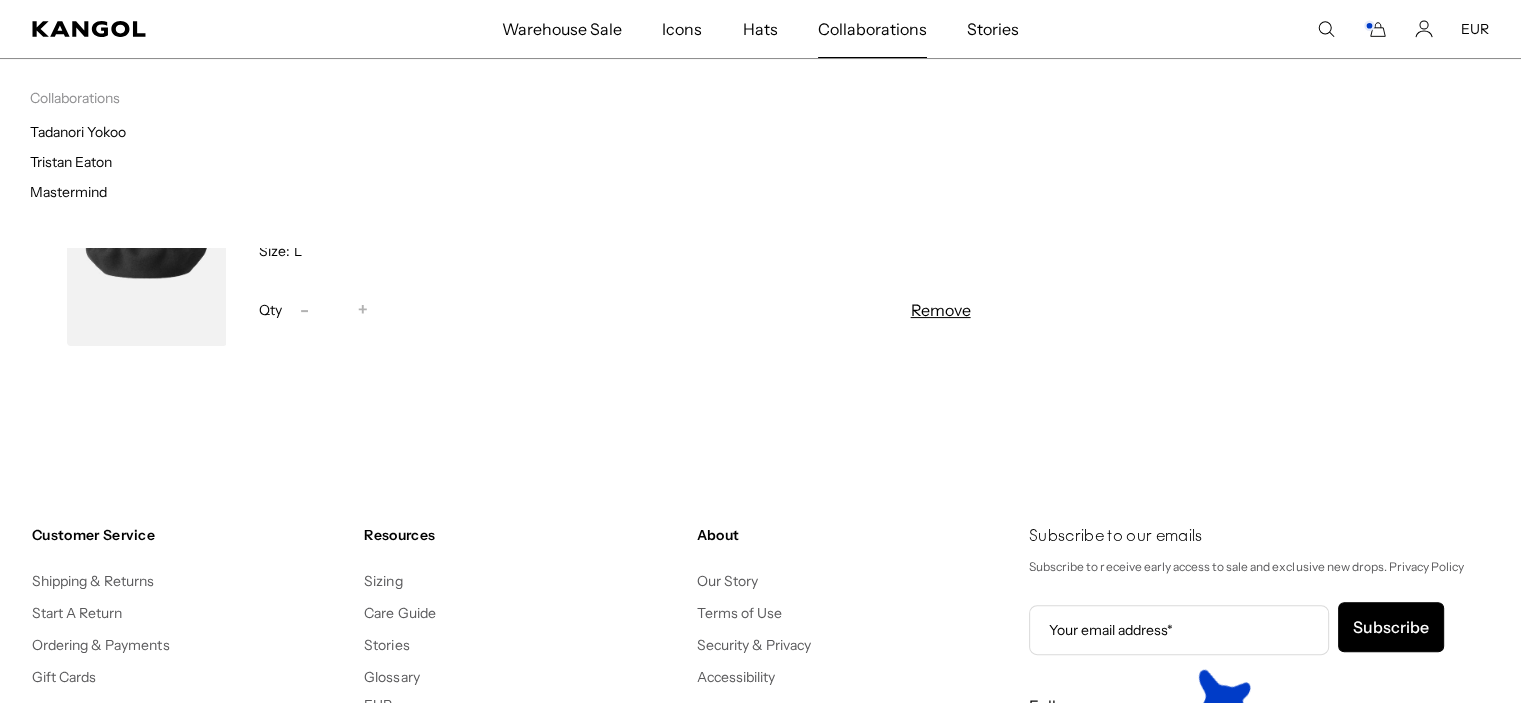 scroll, scrollTop: 0, scrollLeft: 412, axis: horizontal 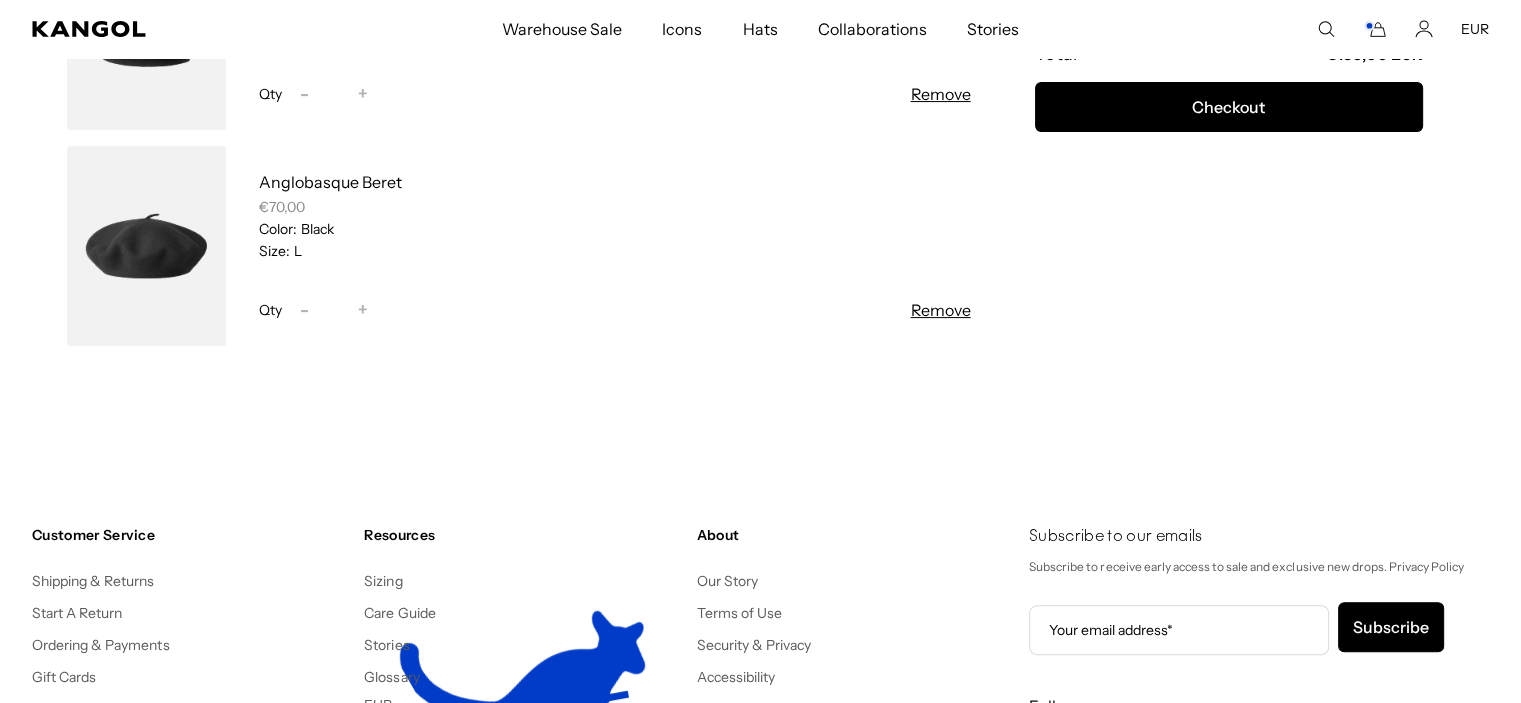 click on "Home
/
Shopping Bag
Shopping Bag
Wool Jax Beret
€80,00
Color:
Black
Size:
L
Qty
Decrease quantity for Wool Jax Beret
-
*
Increase quantity for Wool Jax Beret
+
Remove
Anglobasque Beret
€70,00
Color:" at bounding box center [760, 70] 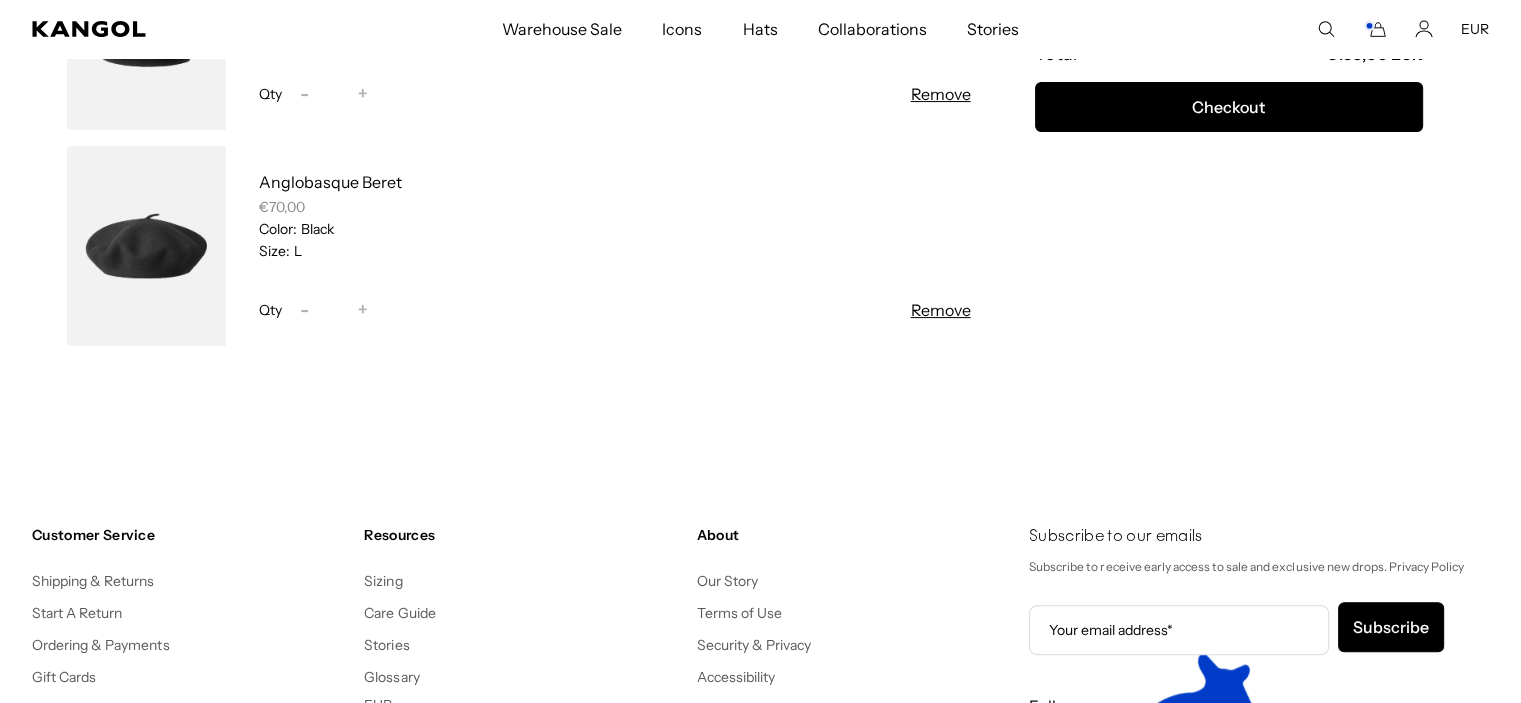 click on "Remove" at bounding box center [941, 310] 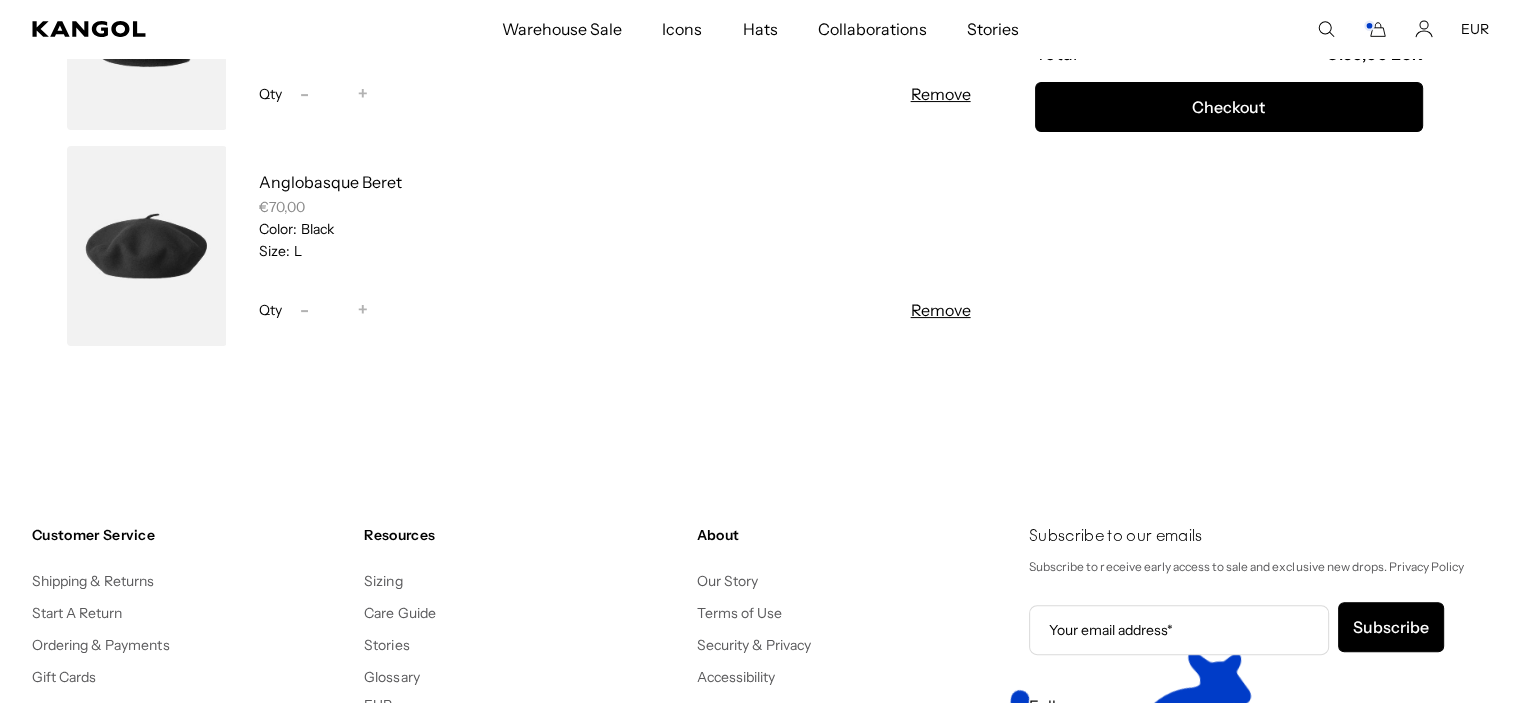 scroll, scrollTop: 0, scrollLeft: 412, axis: horizontal 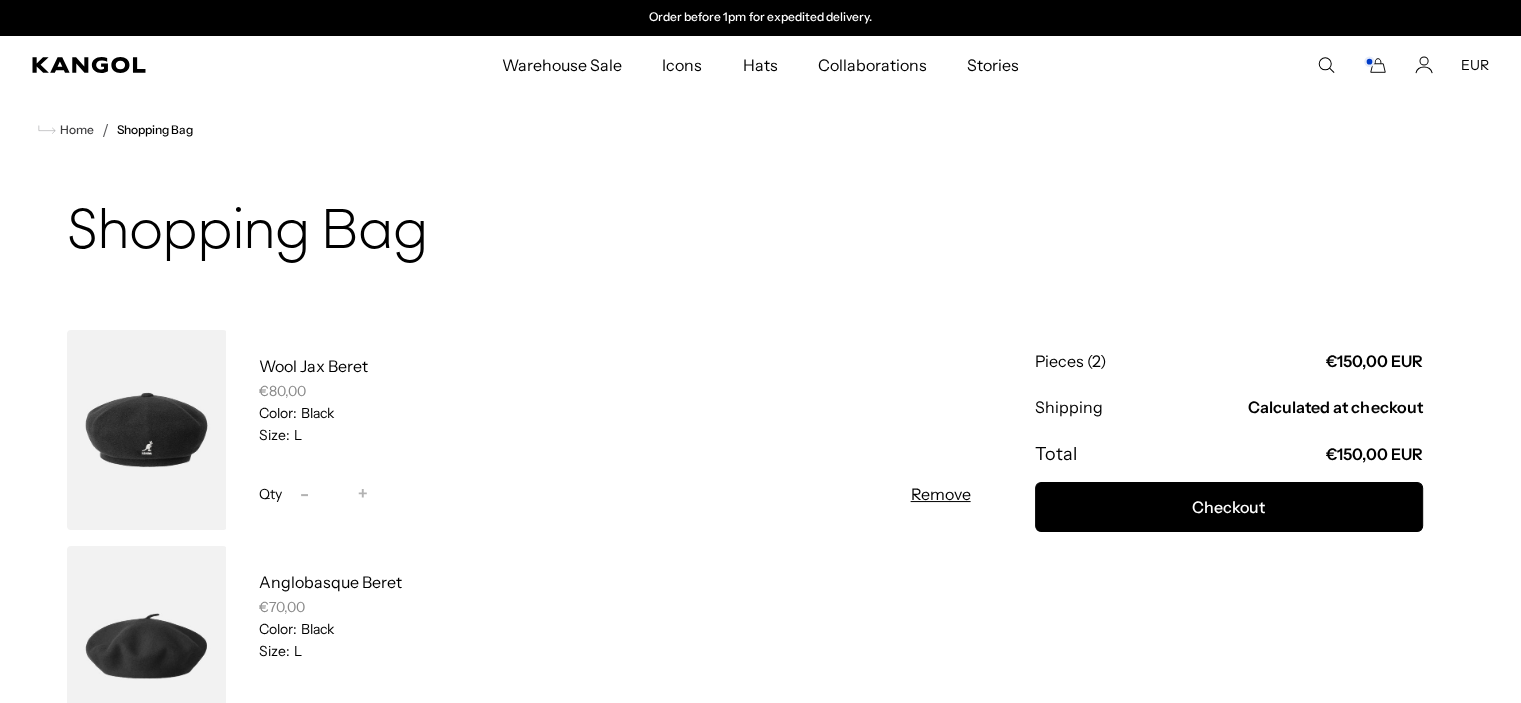 click on "Remove" at bounding box center (941, 494) 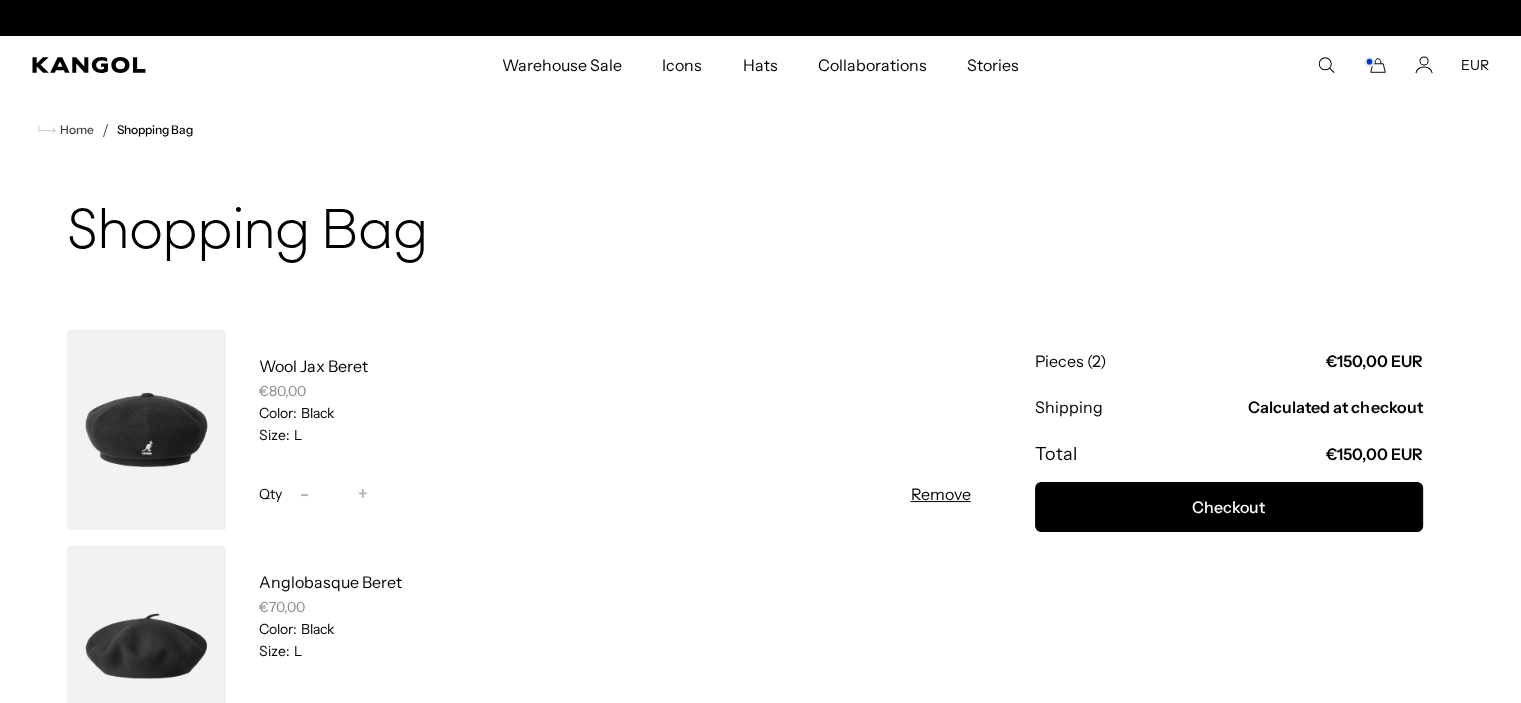 scroll, scrollTop: 396, scrollLeft: 0, axis: vertical 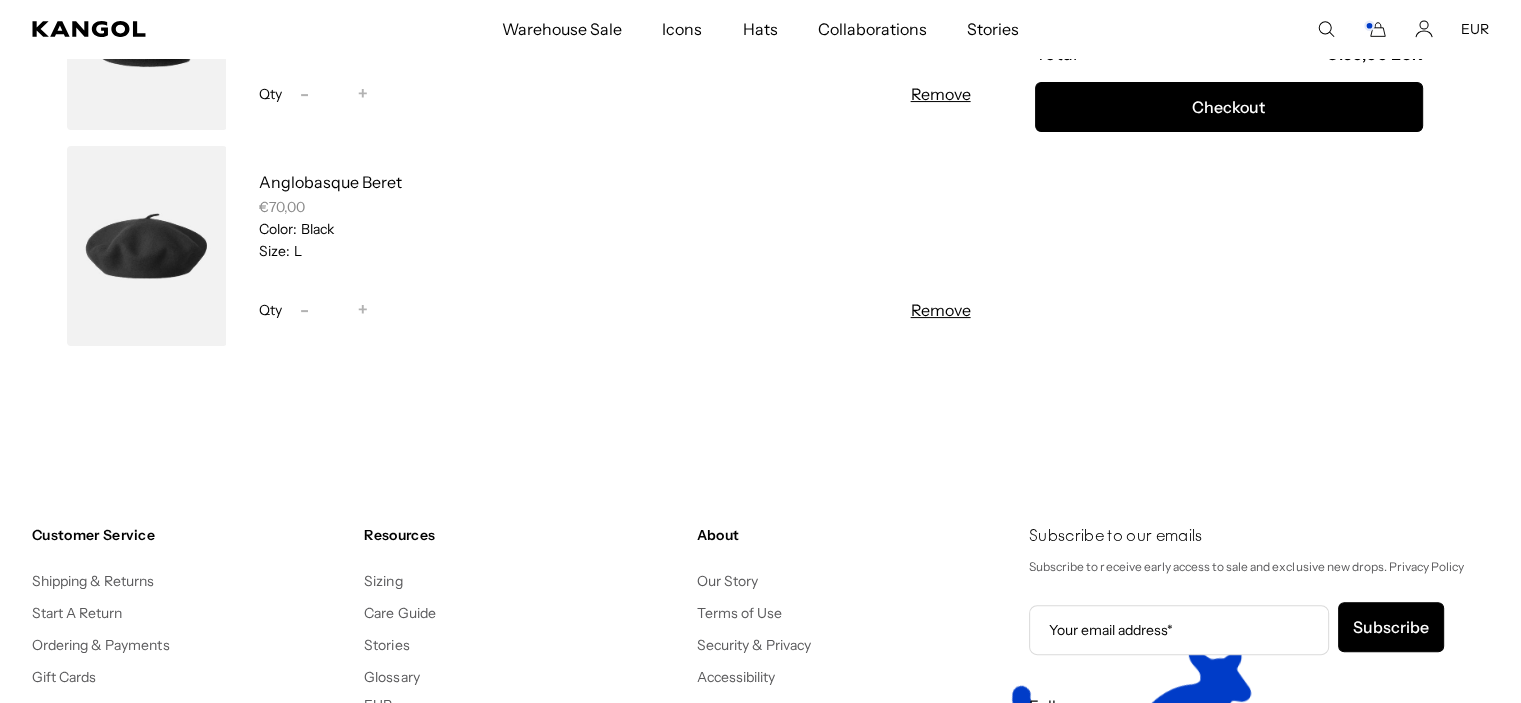 click on "Remove" at bounding box center [941, 310] 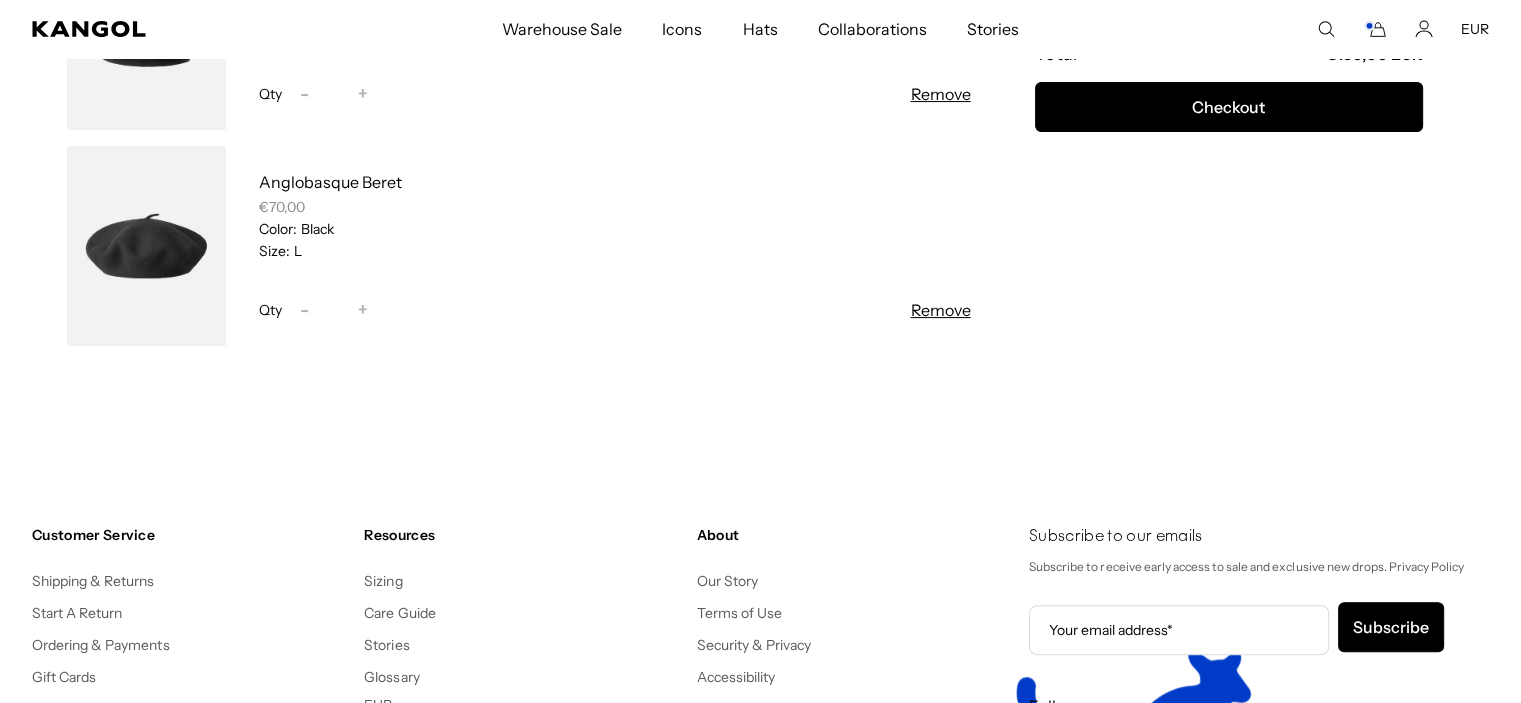 scroll, scrollTop: 0, scrollLeft: 0, axis: both 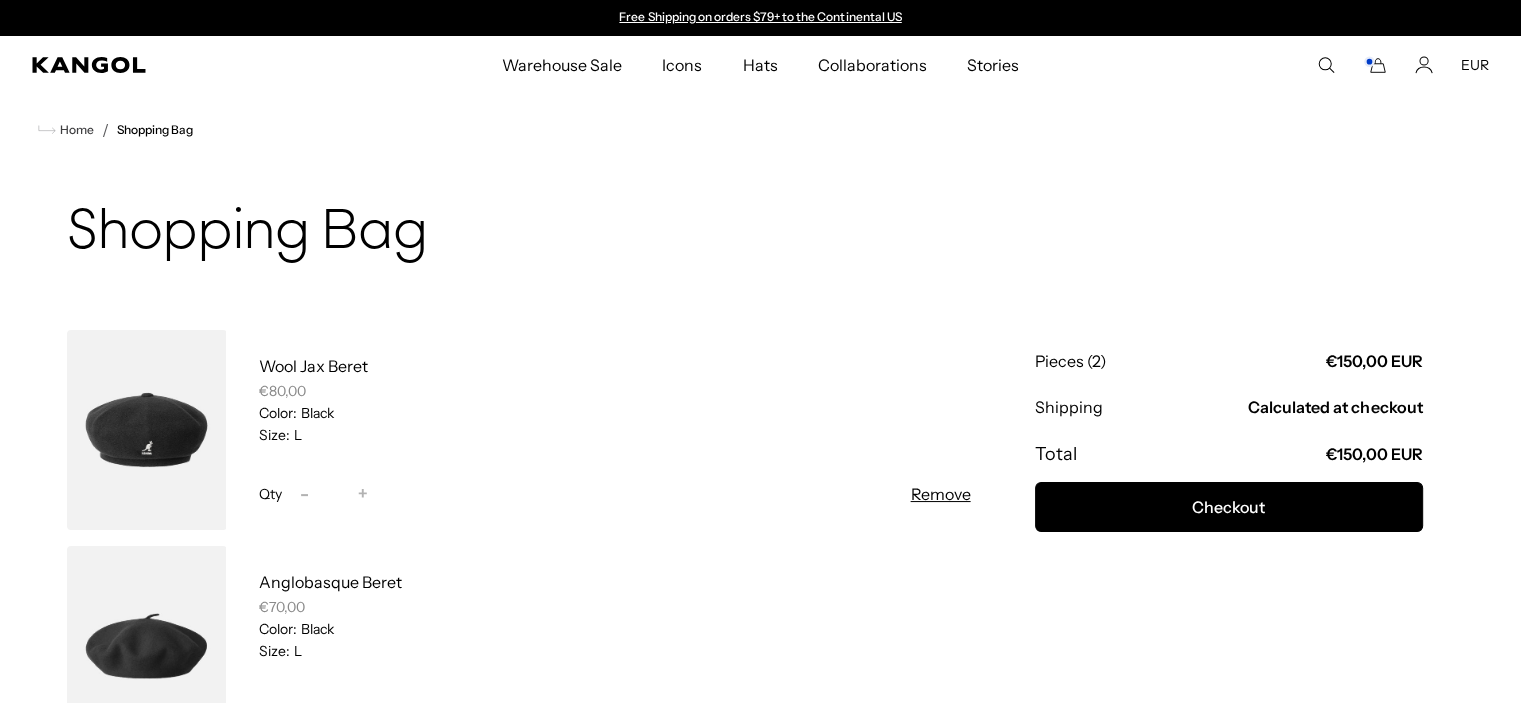 click on "-" at bounding box center [304, 494] 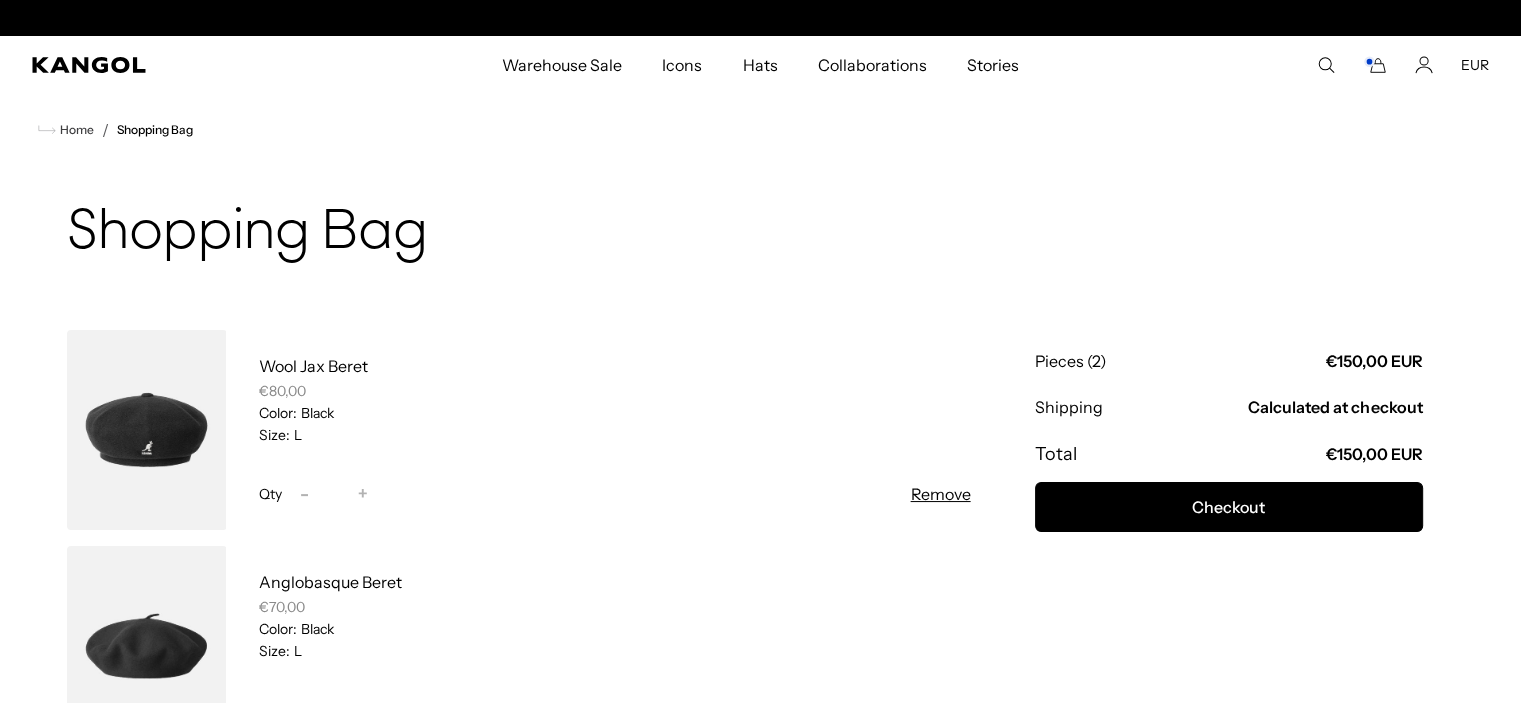 scroll, scrollTop: 0, scrollLeft: 412, axis: horizontal 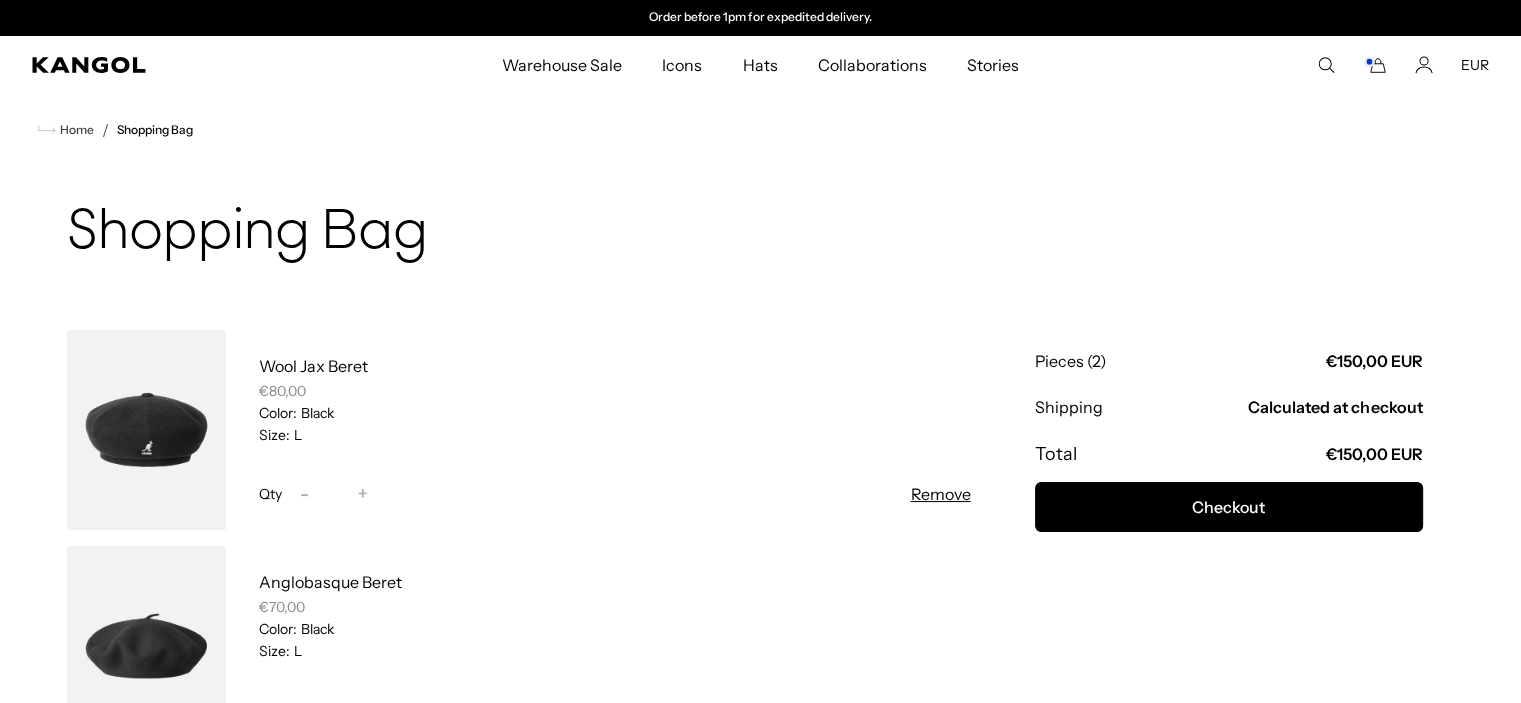 type on "*" 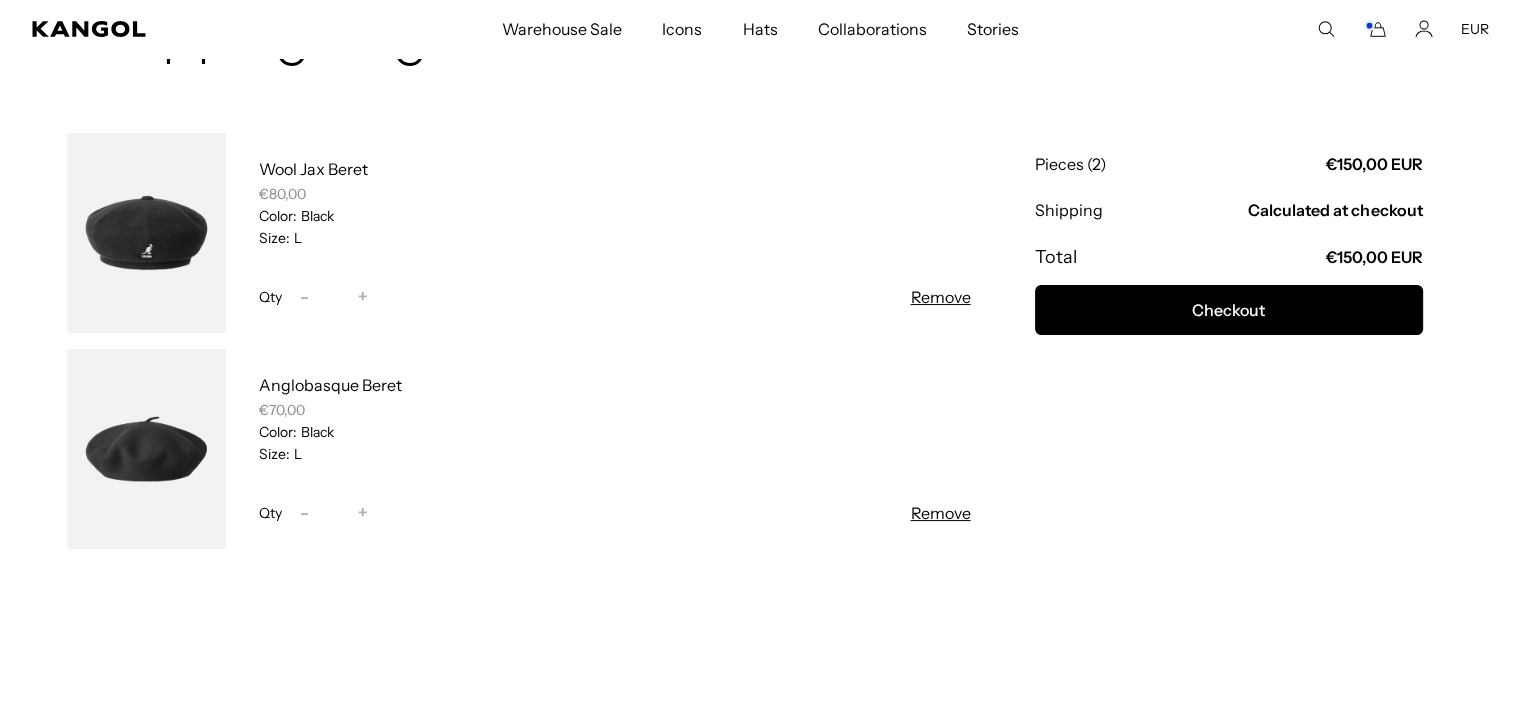 scroll, scrollTop: 200, scrollLeft: 0, axis: vertical 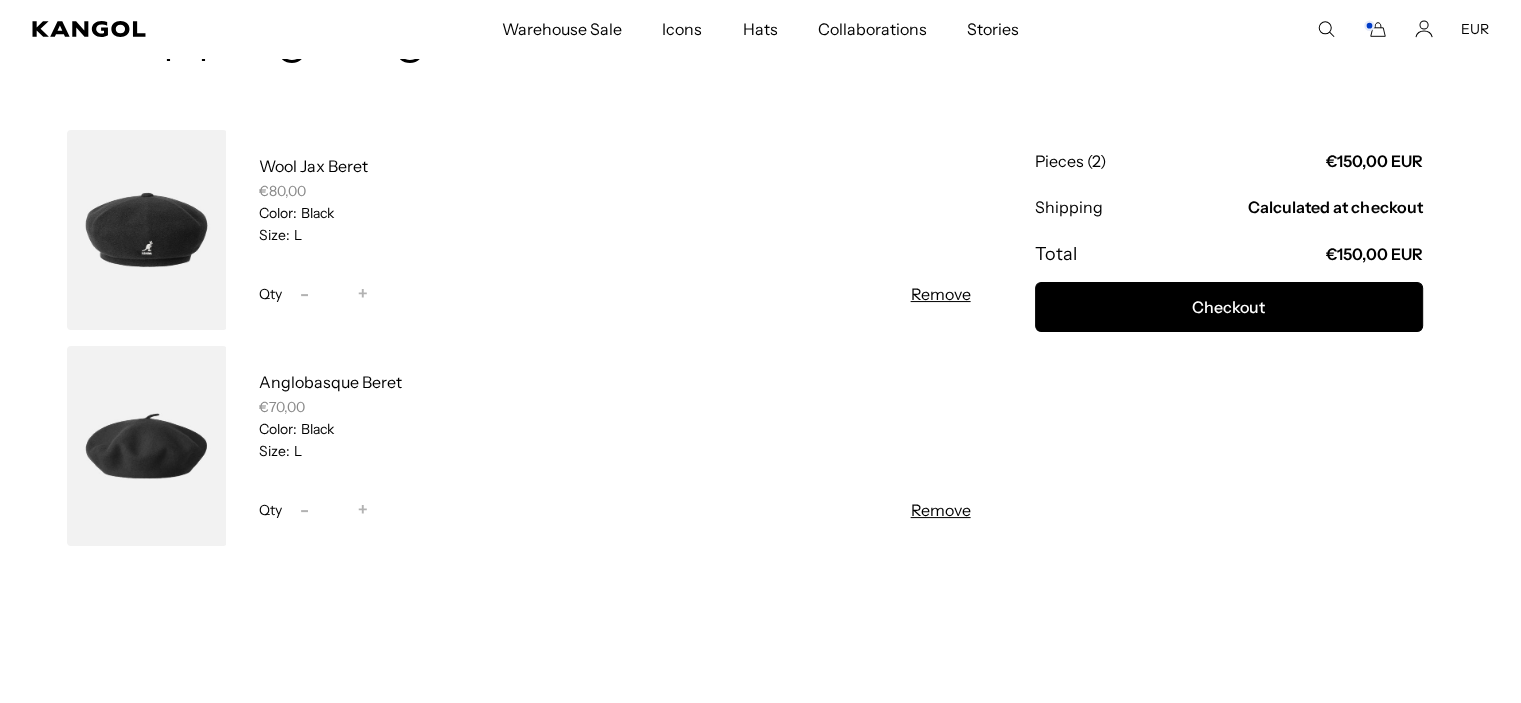 click on "-" at bounding box center [304, 510] 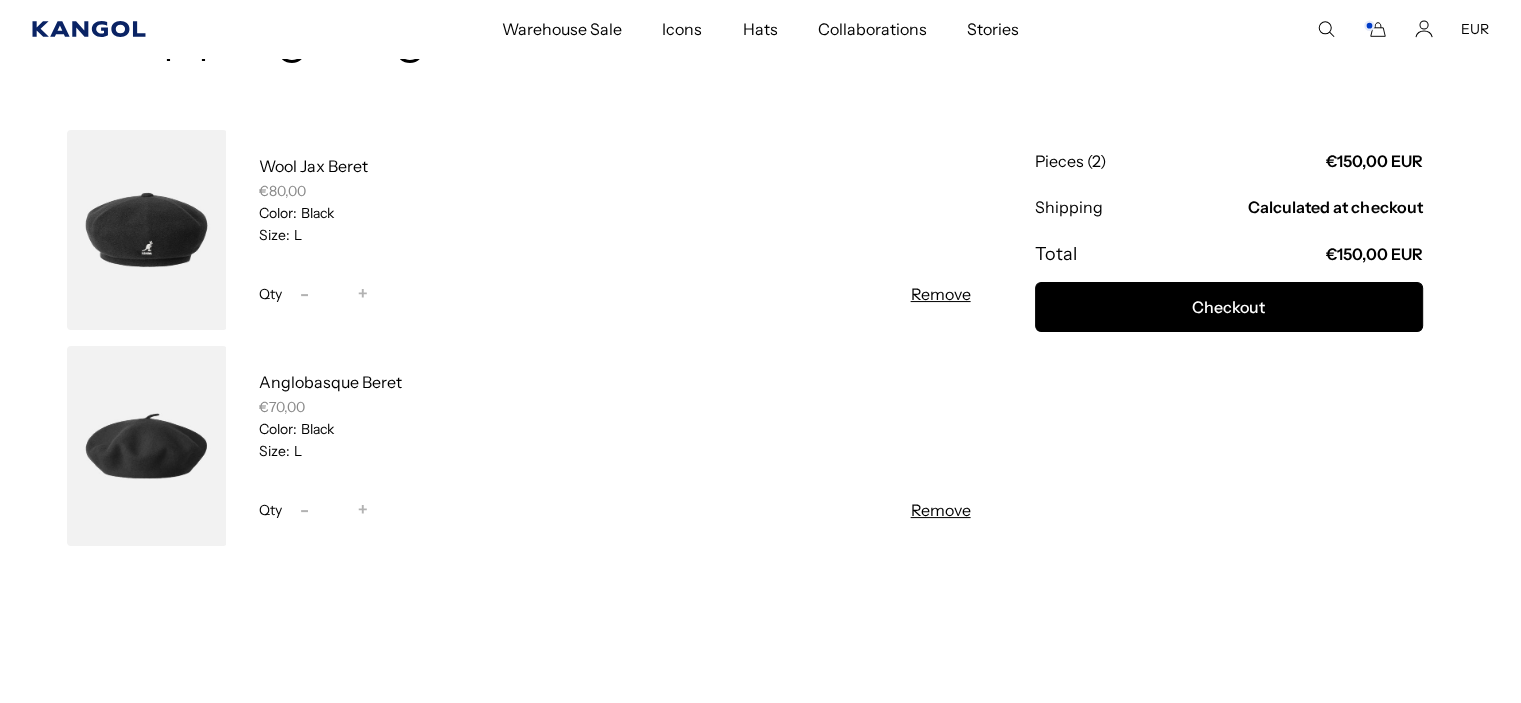 type on "*" 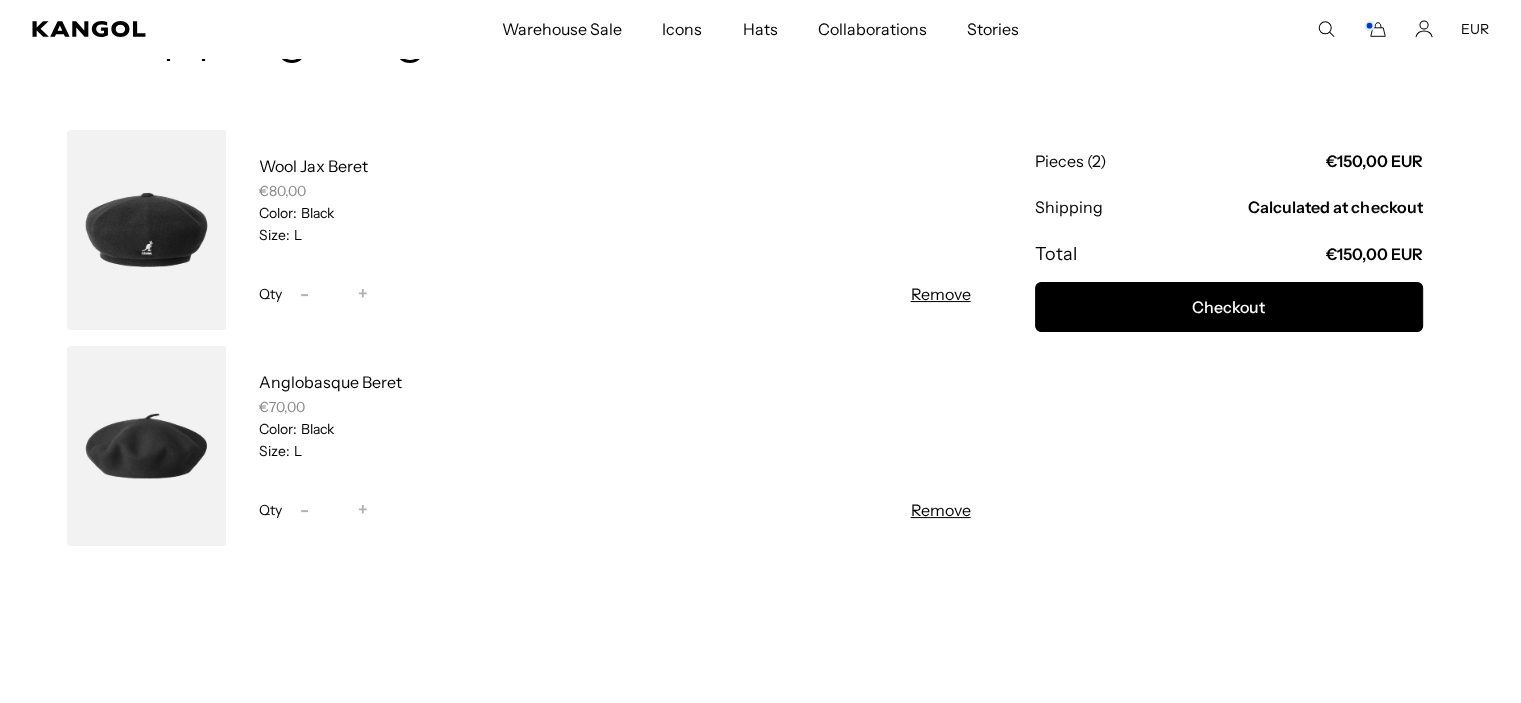 scroll, scrollTop: 0, scrollLeft: 0, axis: both 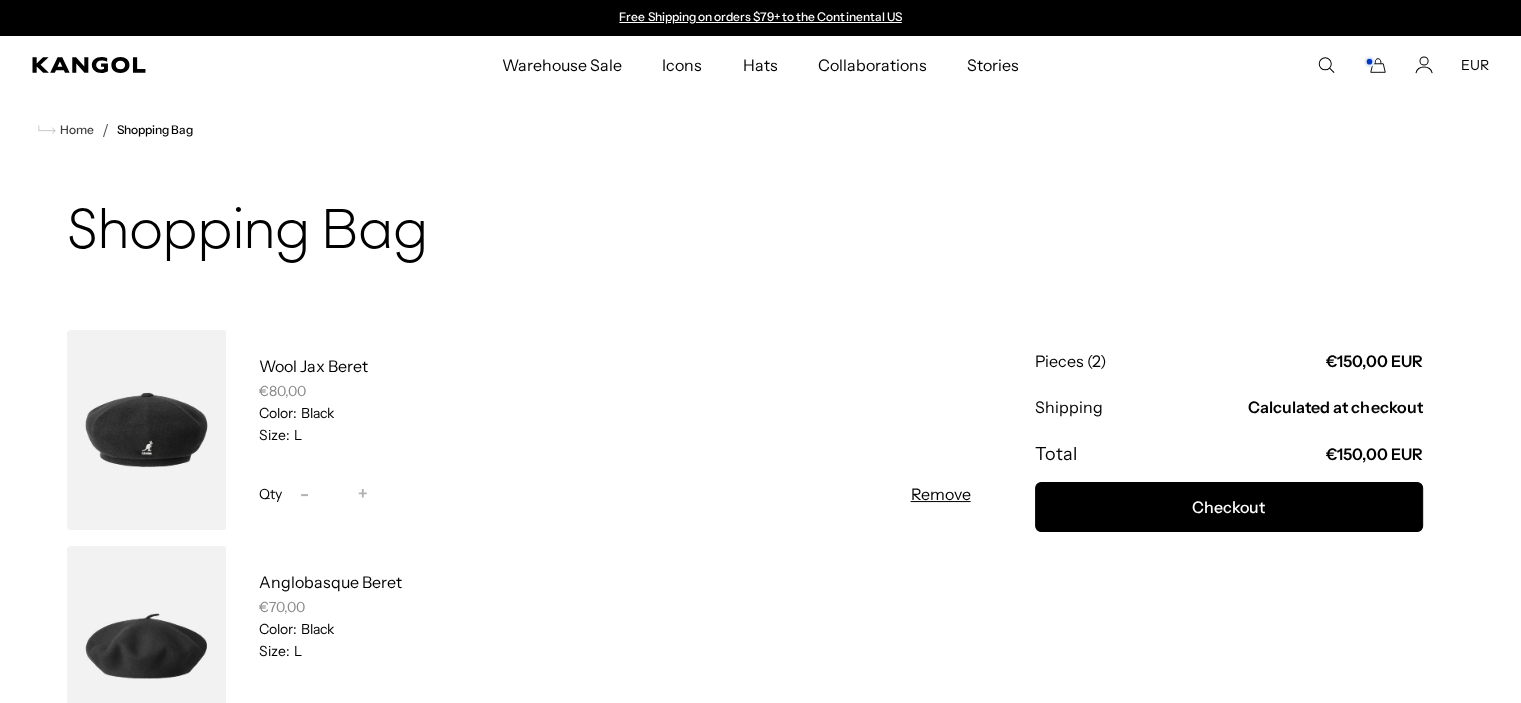 click 